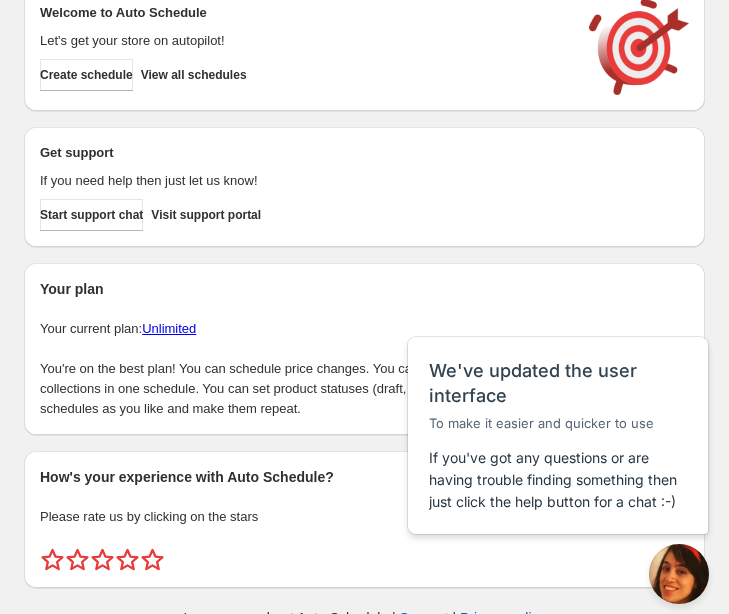 scroll, scrollTop: 0, scrollLeft: 0, axis: both 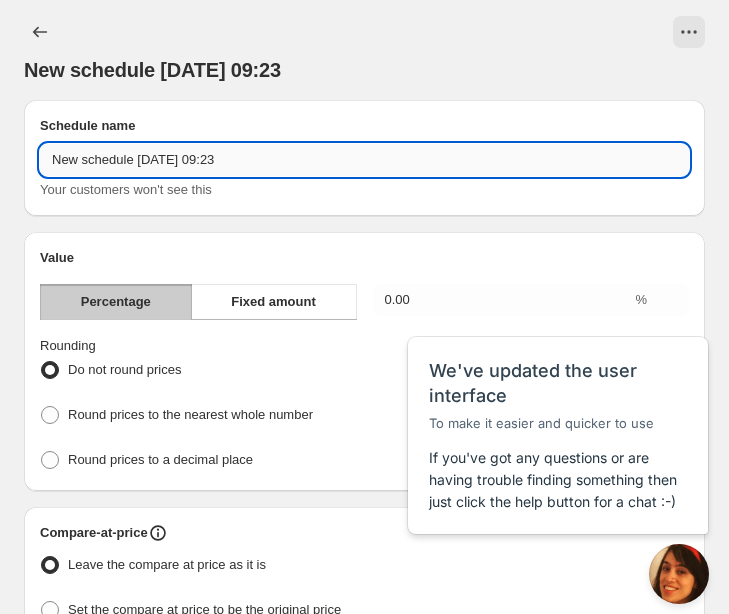 click on "New schedule [DATE] 09:23" at bounding box center (364, 160) 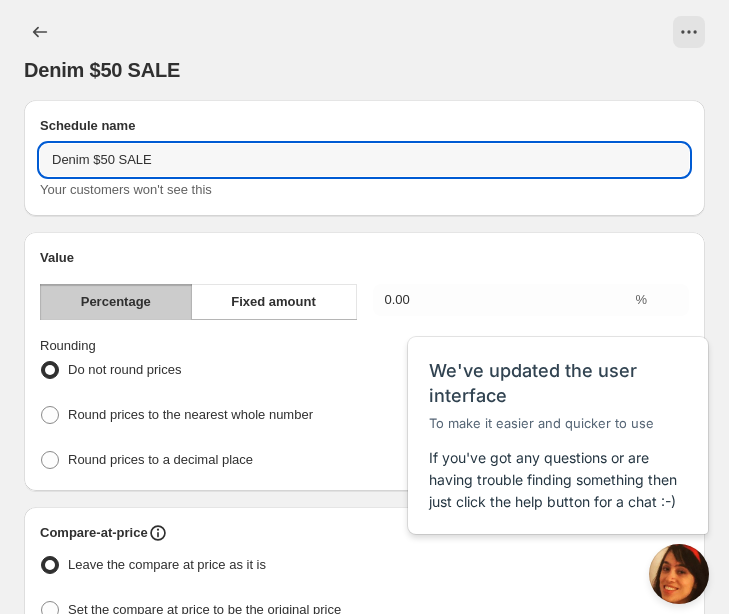 type on "Denim $50 SALE" 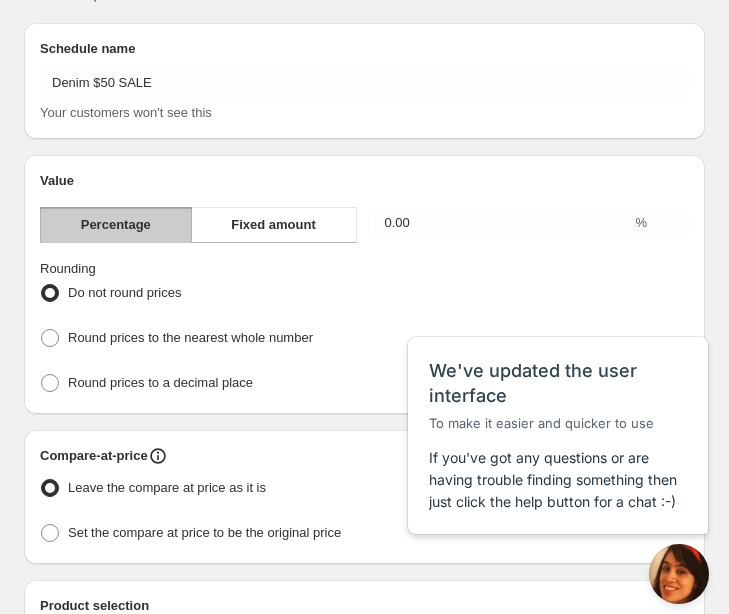 scroll, scrollTop: 78, scrollLeft: 0, axis: vertical 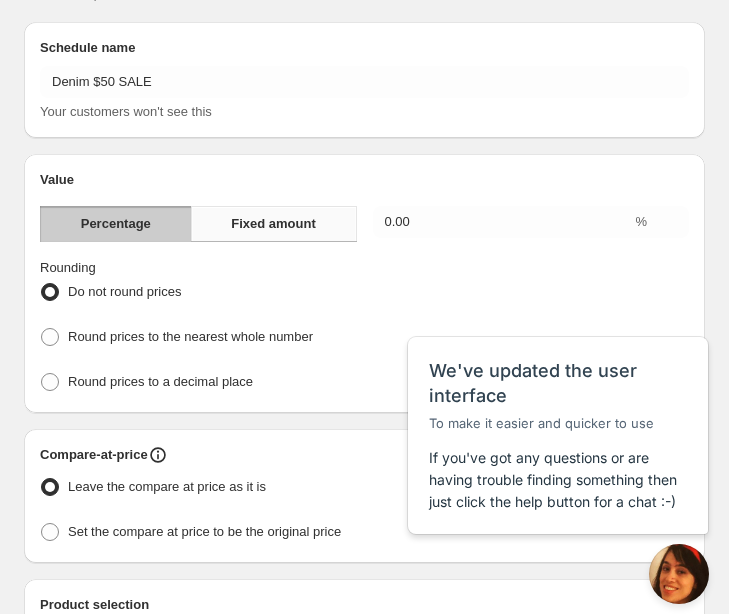 click on "Fixed amount" at bounding box center [274, 224] 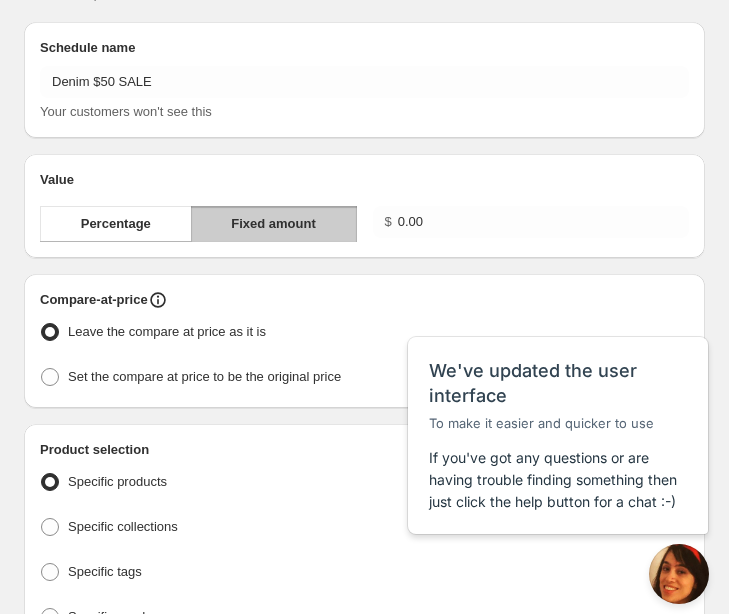 click on "Value Percentage Fixed amount $ 0.00" at bounding box center [364, 206] 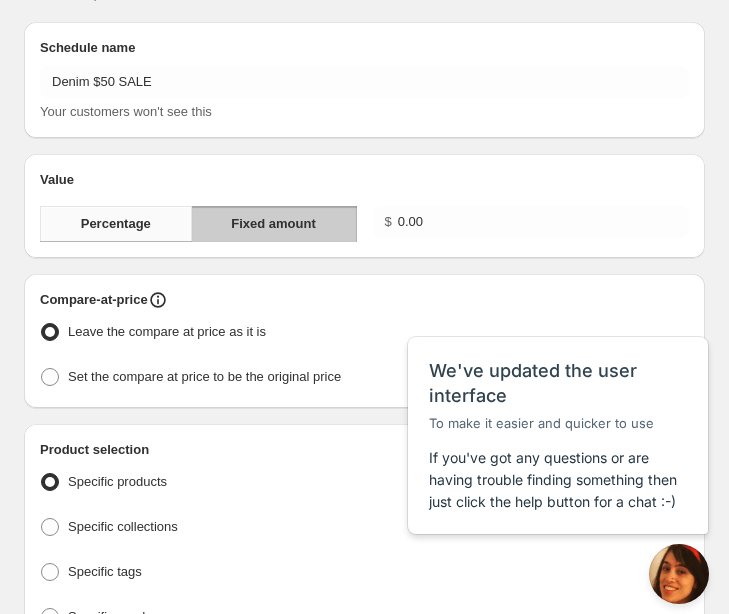 click on "Percentage" at bounding box center [116, 224] 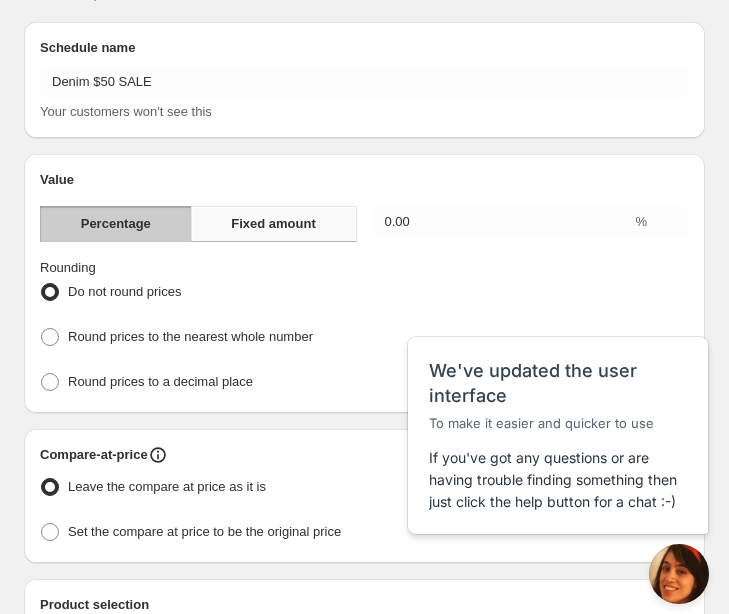 click on "Fixed amount" at bounding box center (273, 224) 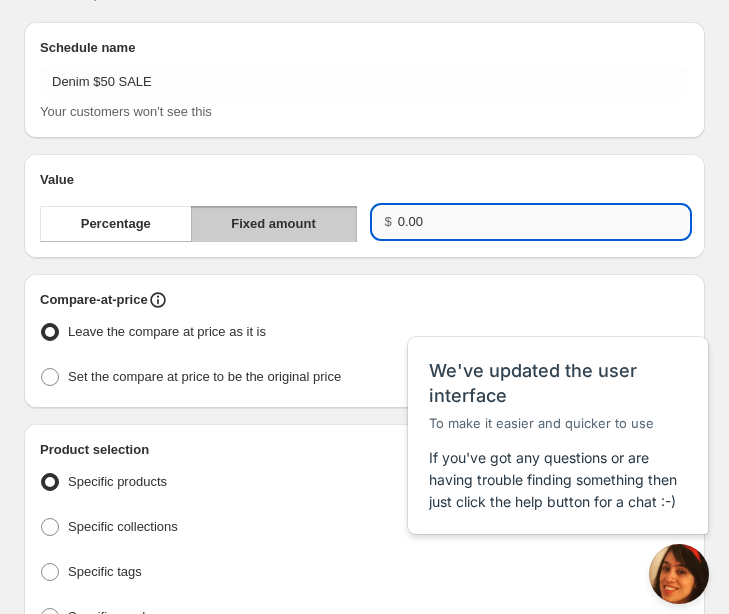 click on "0.00" at bounding box center [543, 222] 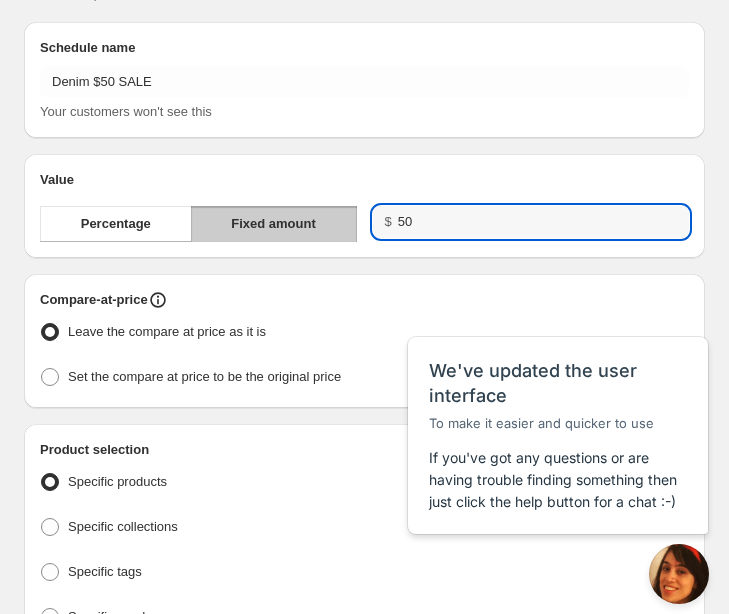 type on "50.00" 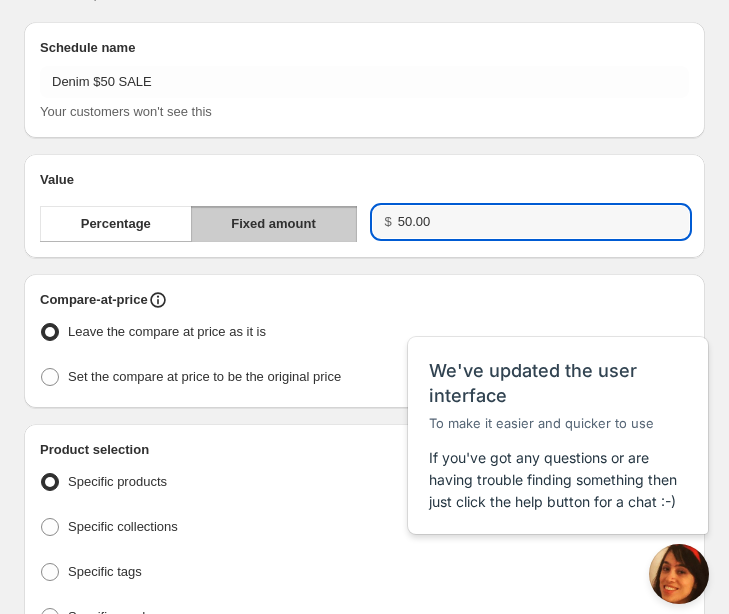 click on "Value" at bounding box center [364, 180] 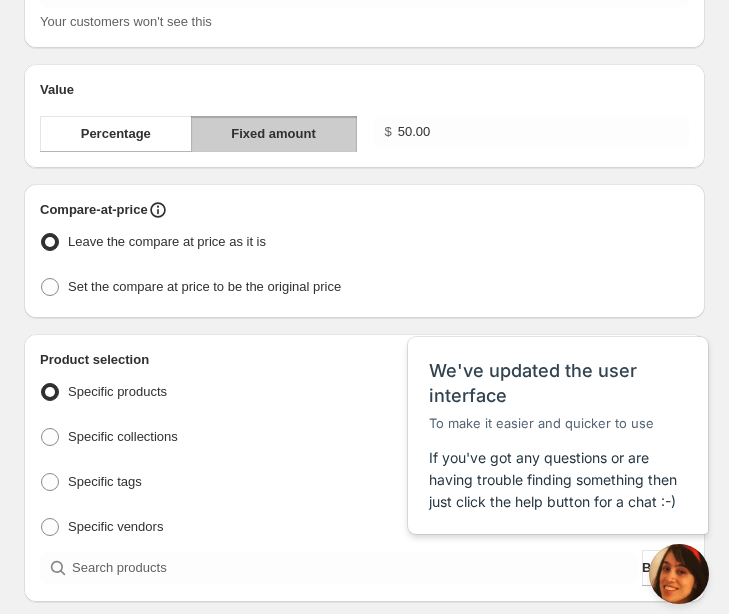 scroll, scrollTop: 171, scrollLeft: 0, axis: vertical 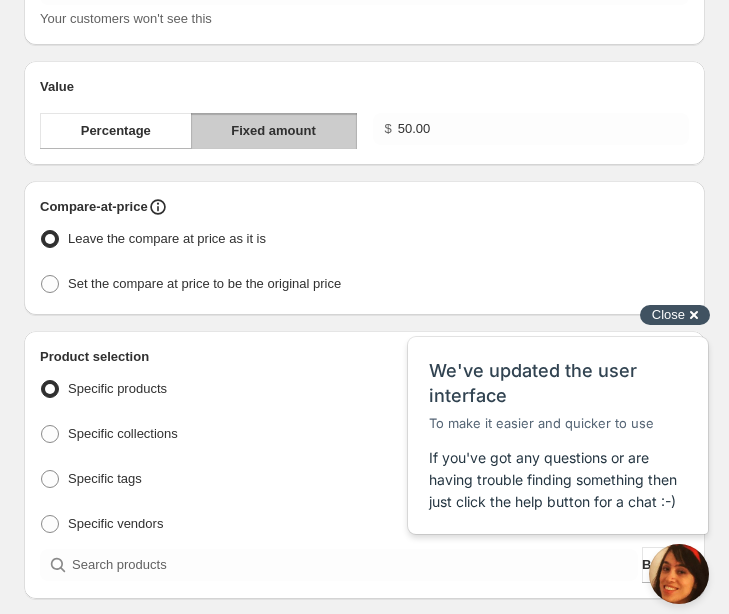 click on "Close" at bounding box center [668, 314] 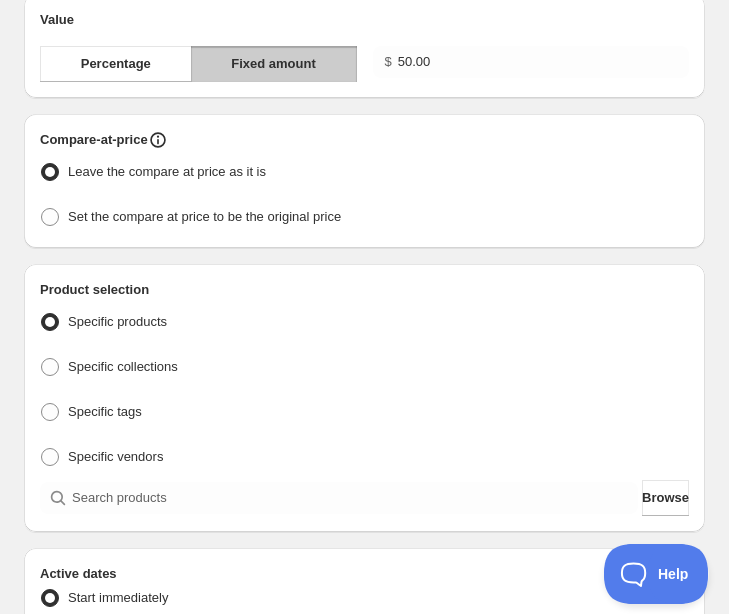 scroll, scrollTop: 257, scrollLeft: 0, axis: vertical 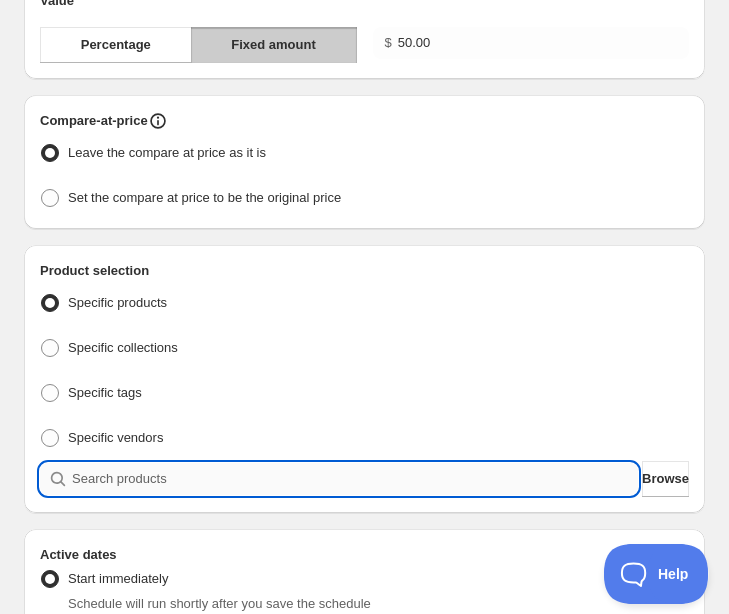 click at bounding box center (355, 479) 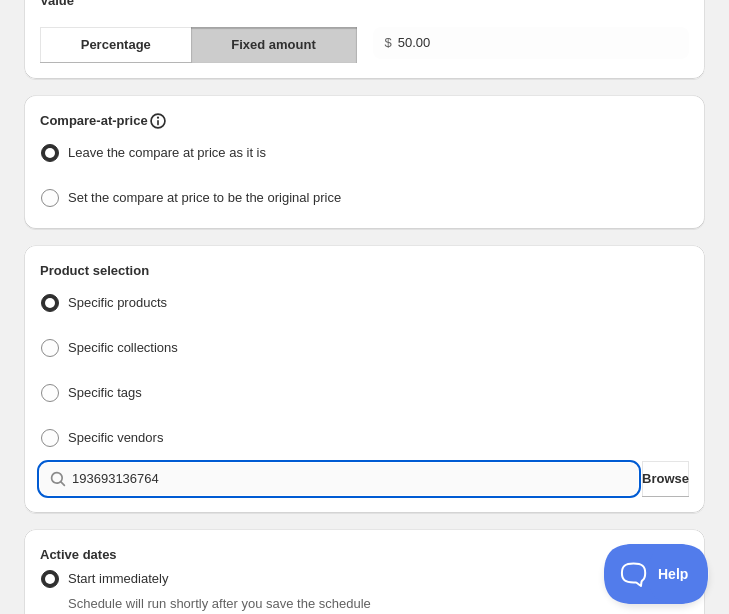 type 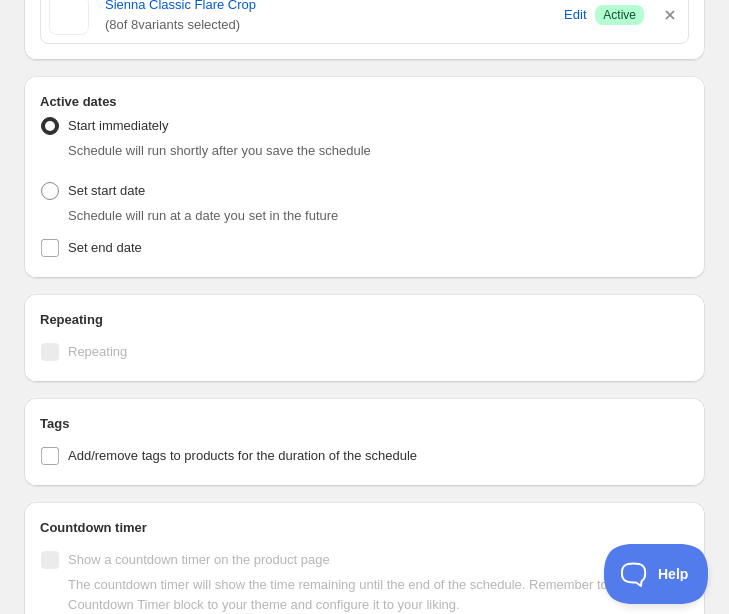 scroll, scrollTop: 2557, scrollLeft: 0, axis: vertical 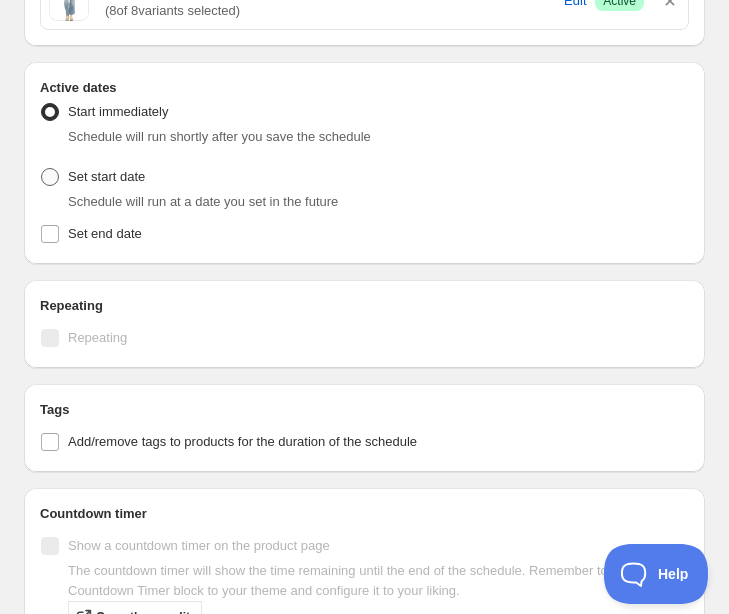 click on "Set start date" at bounding box center [106, 176] 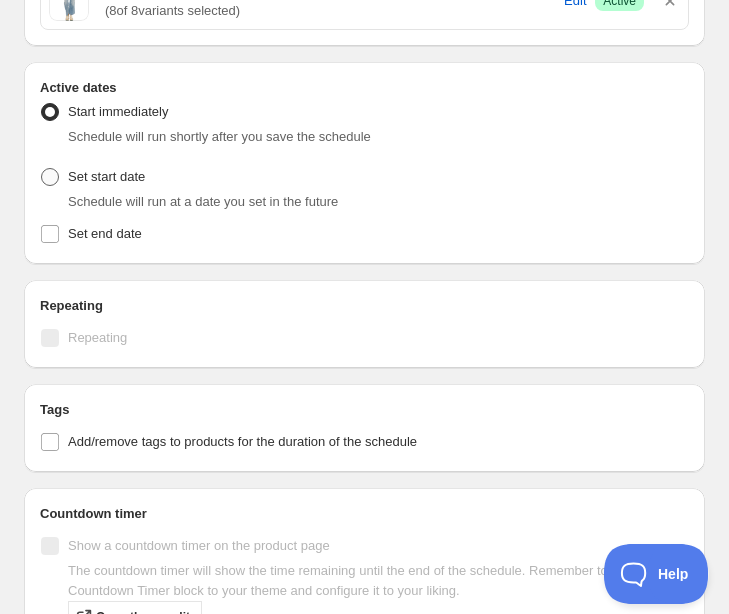 radio on "true" 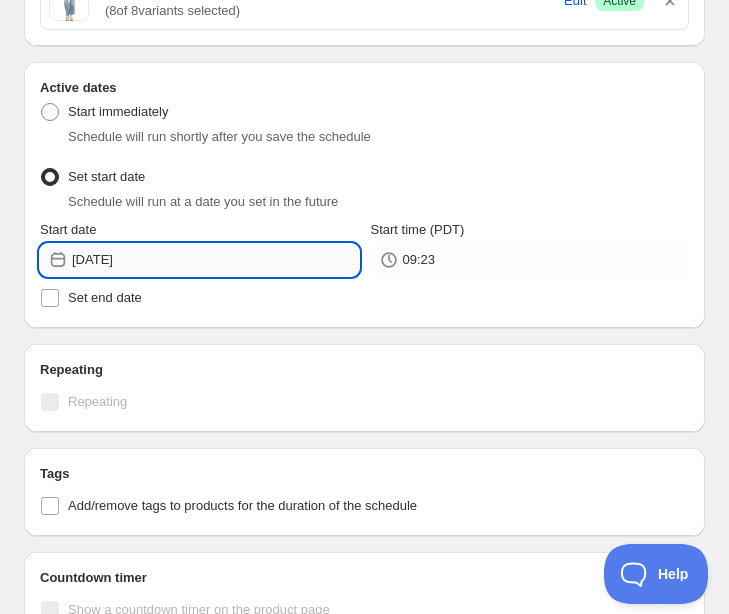 click on "[DATE]" at bounding box center (215, 260) 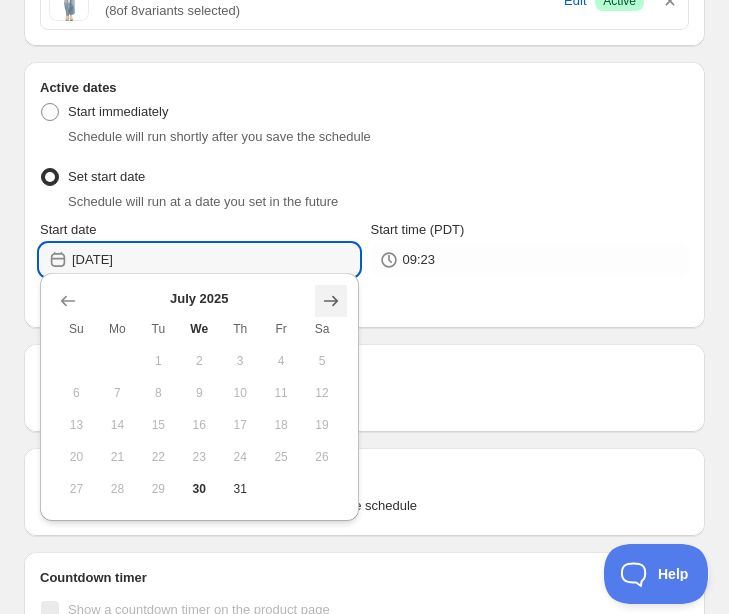 click at bounding box center [331, 301] 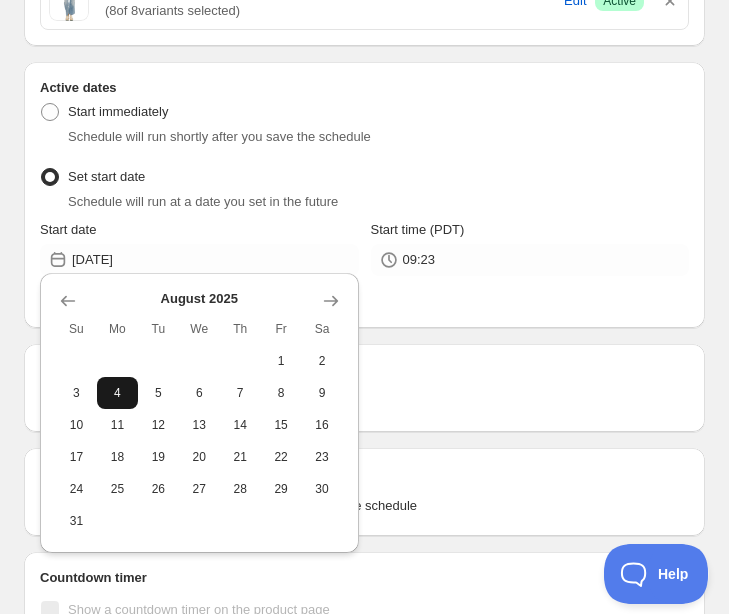 click on "4" at bounding box center [117, 393] 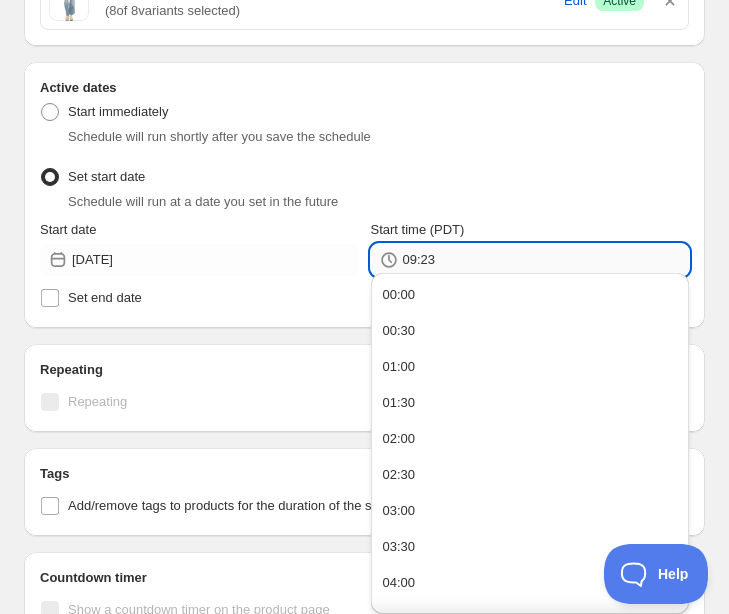 click on "09:23" at bounding box center (546, 260) 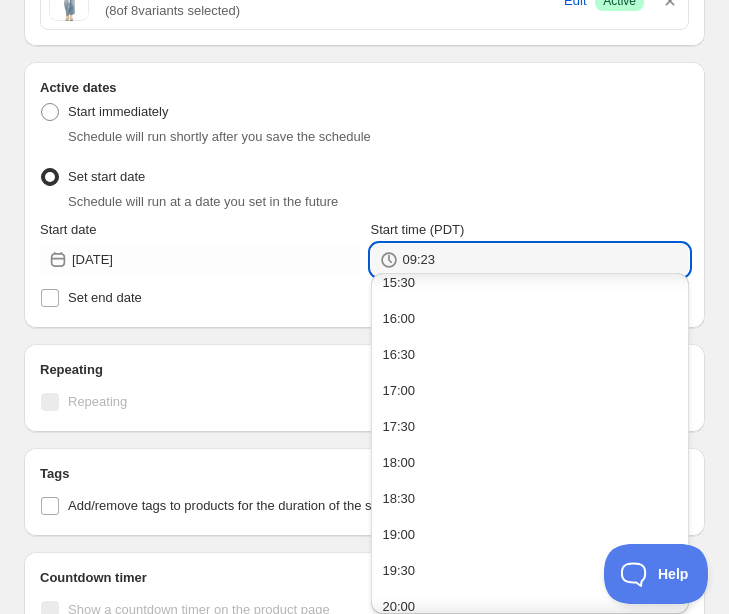 scroll, scrollTop: 1129, scrollLeft: 0, axis: vertical 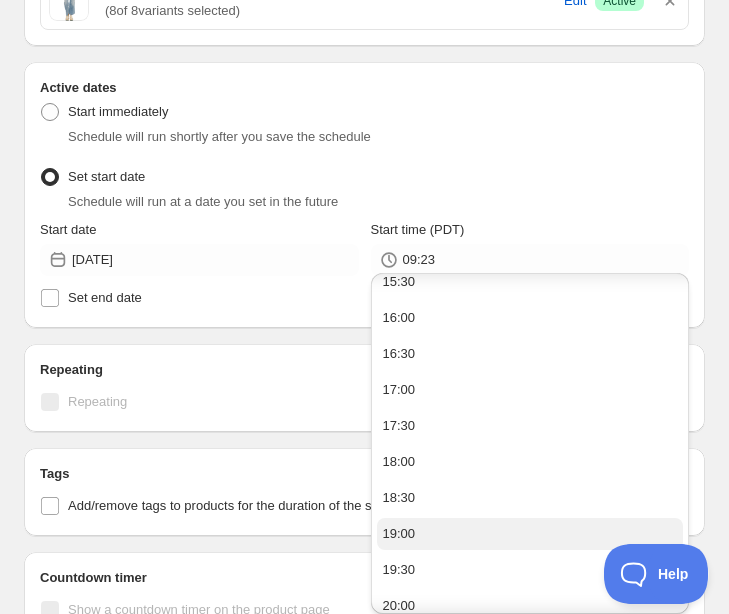 click on "19:00" at bounding box center [530, 534] 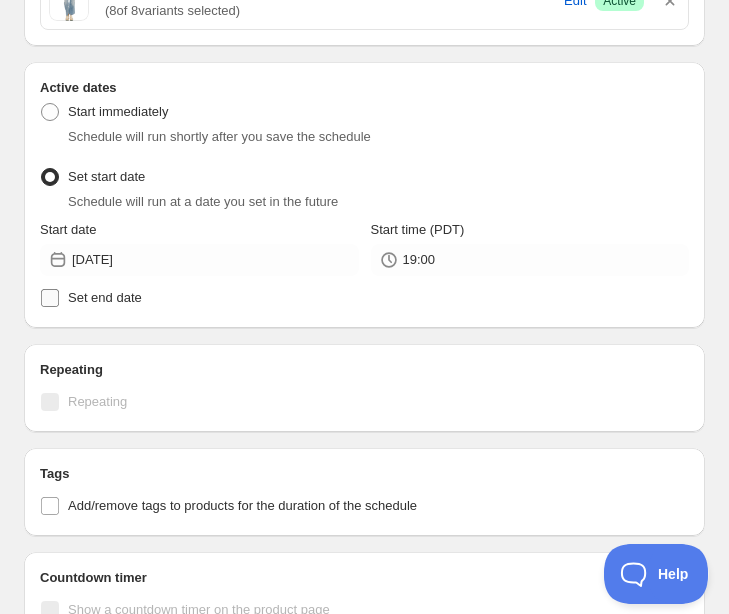 click on "Set end date" at bounding box center [364, 298] 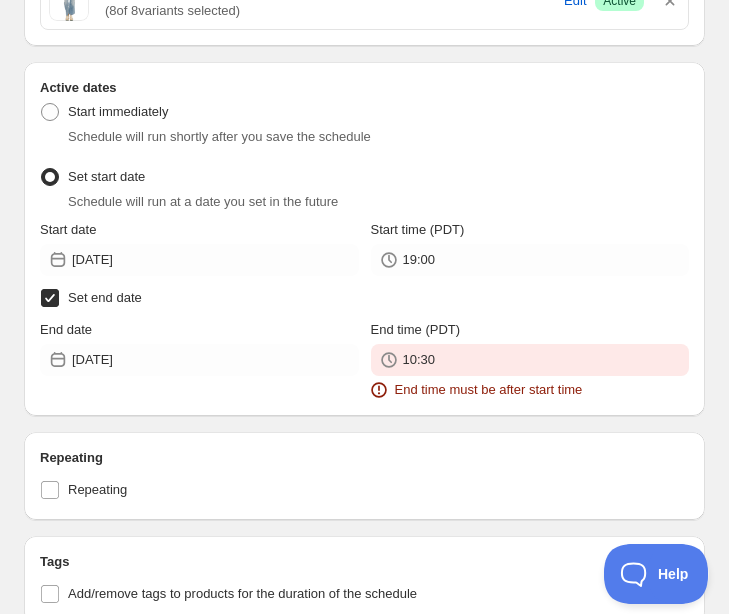 click on "Set end date" at bounding box center [364, 298] 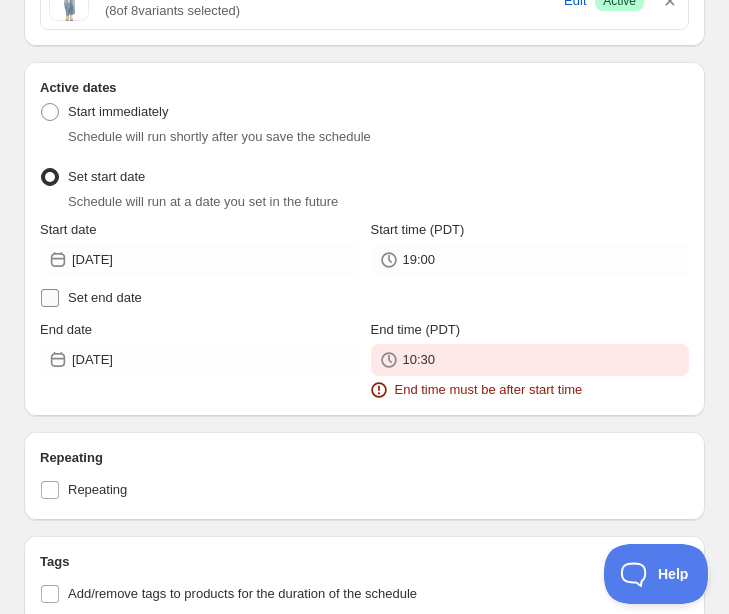 checkbox on "false" 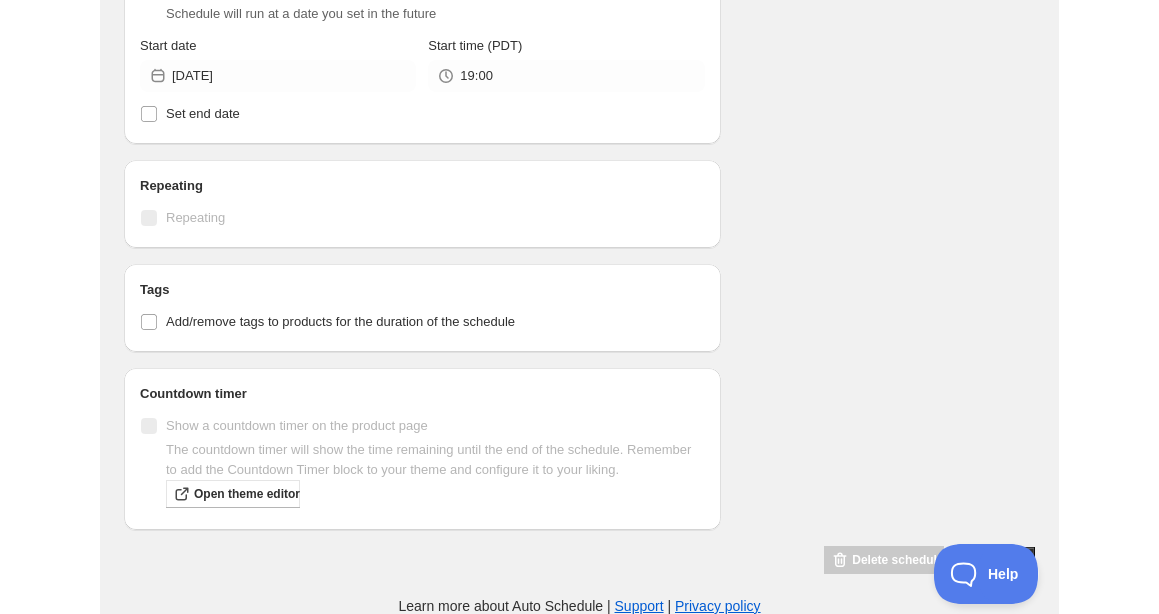 scroll, scrollTop: 2637, scrollLeft: 0, axis: vertical 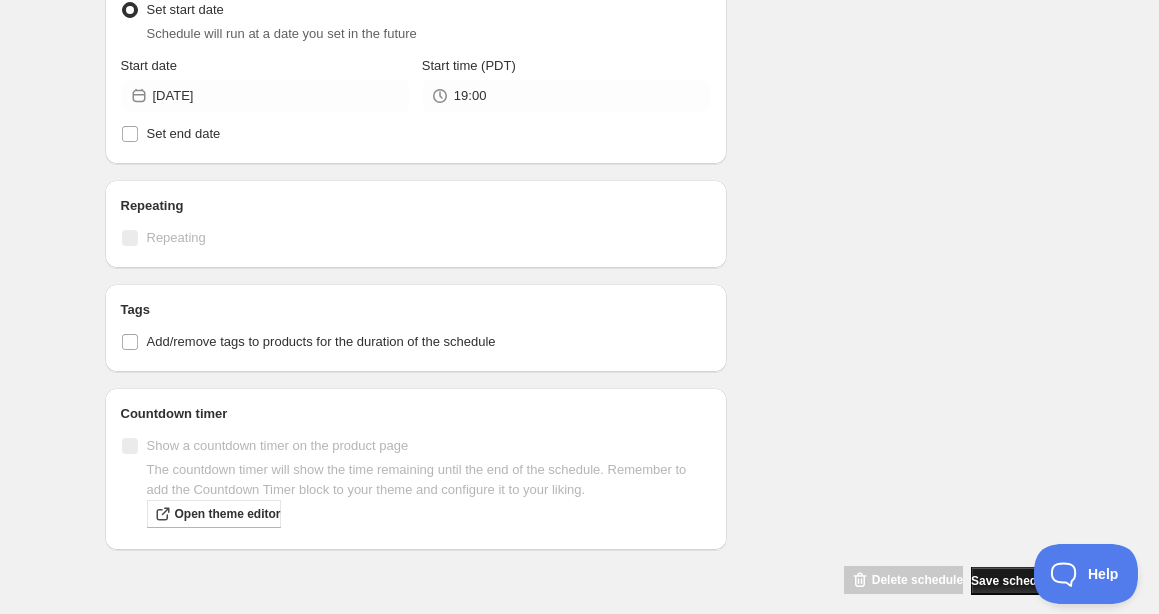 click on "Save schedule" at bounding box center [1012, 581] 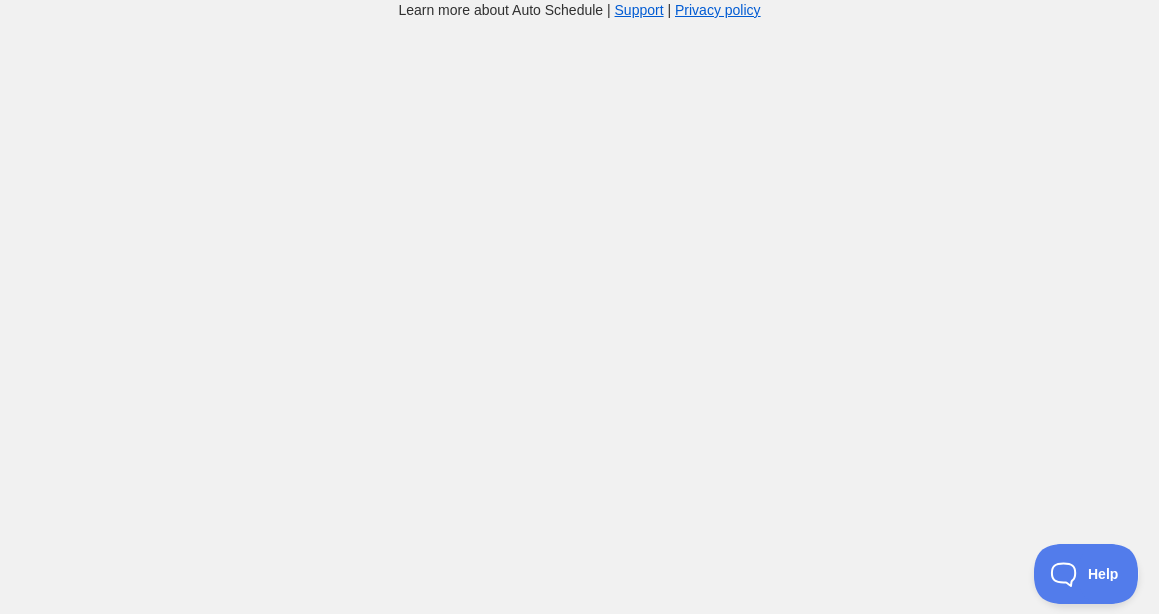 scroll, scrollTop: 0, scrollLeft: 0, axis: both 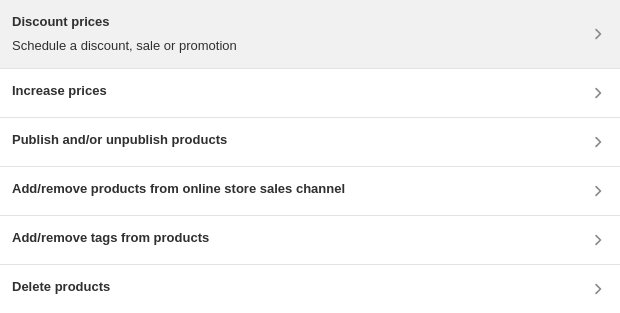 click on "Discount prices Schedule a discount, sale or promotion" at bounding box center (310, 34) 